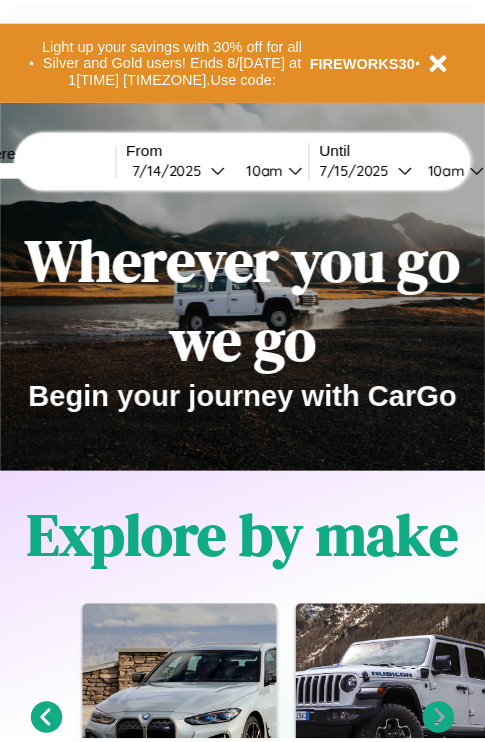 scroll, scrollTop: 0, scrollLeft: 0, axis: both 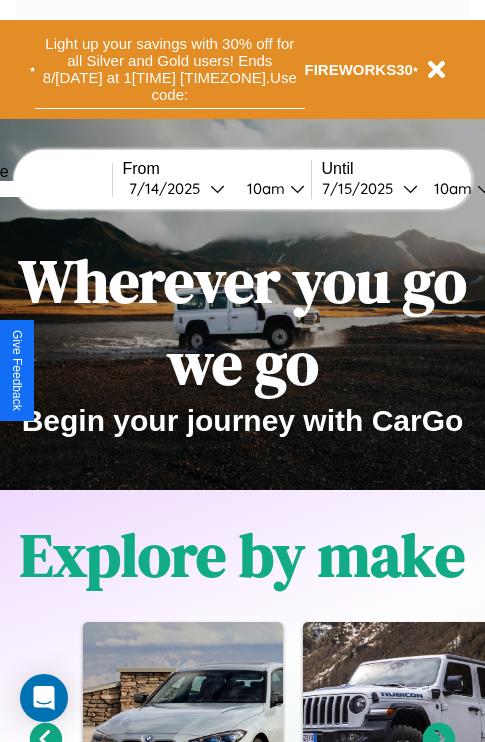 click on "Light up your savings with 30% off for all Silver and Gold users! Ends 8/[DATE] at 1[TIME] [TIMEZONE].  Use code:" at bounding box center [169, 69] 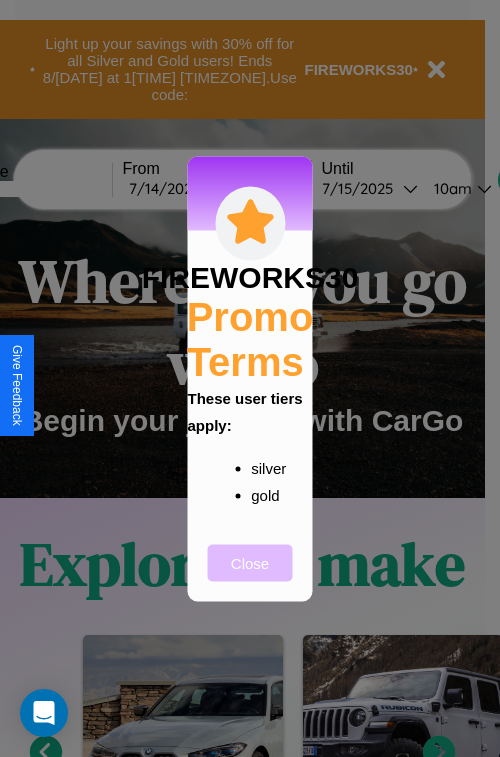 click on "Close" at bounding box center (250, 562) 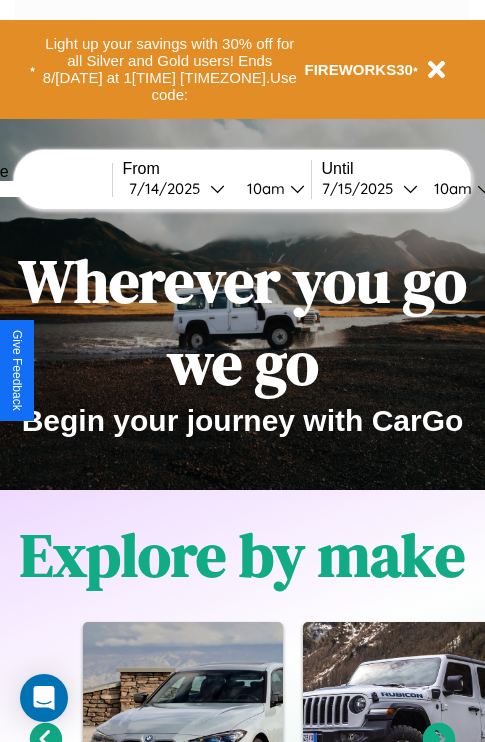 click at bounding box center [37, 189] 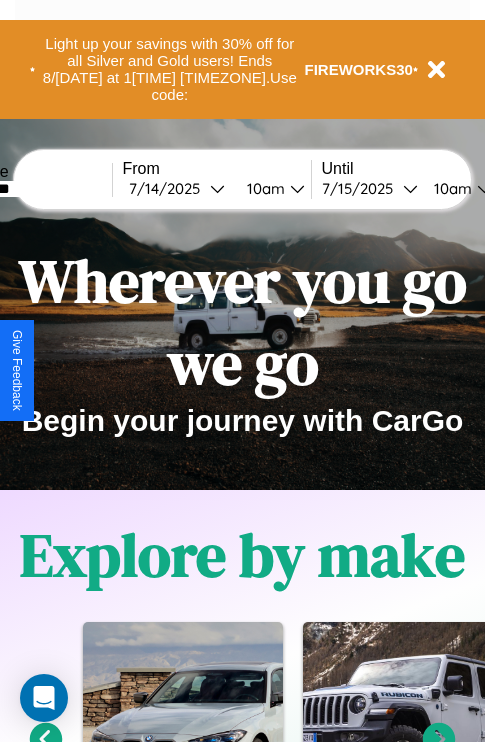 type on "********" 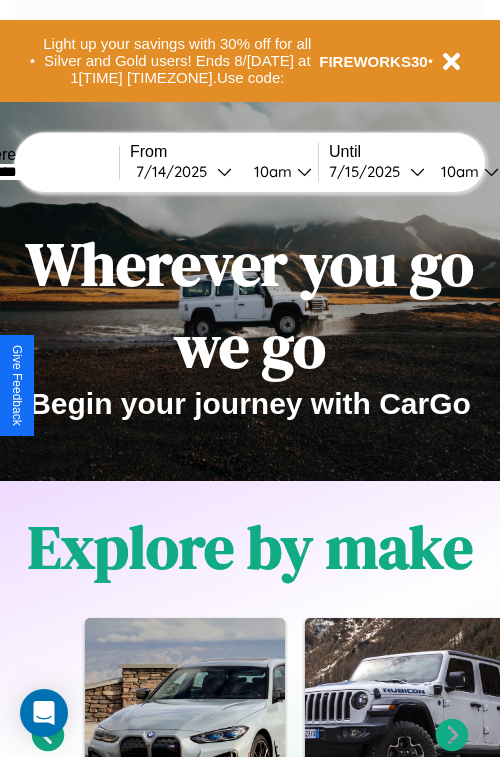 select on "*" 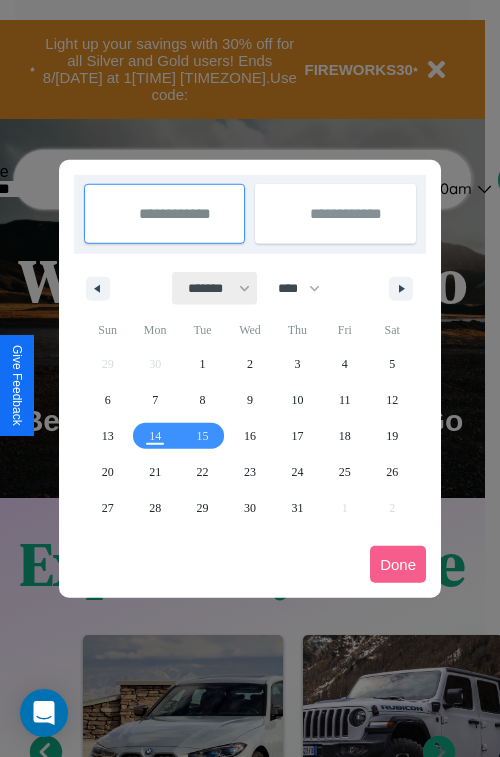click on "******* ******** ***** ***** *** **** **** ****** ********* ******* ******** ********" at bounding box center (215, 288) 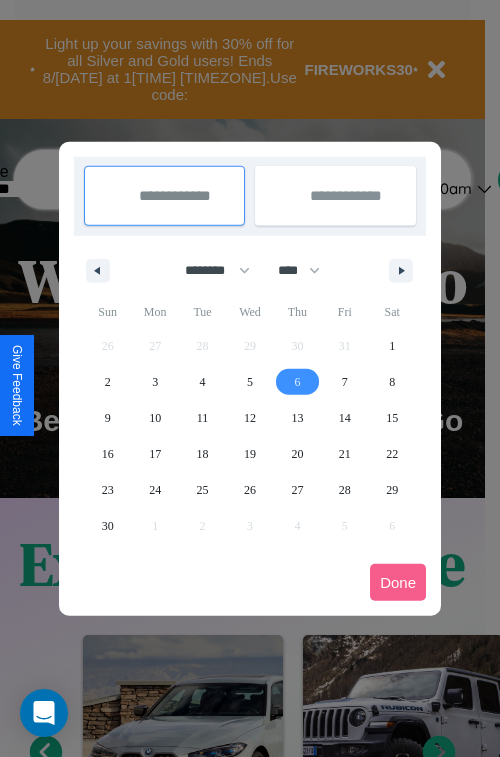 click on "6" at bounding box center [297, 382] 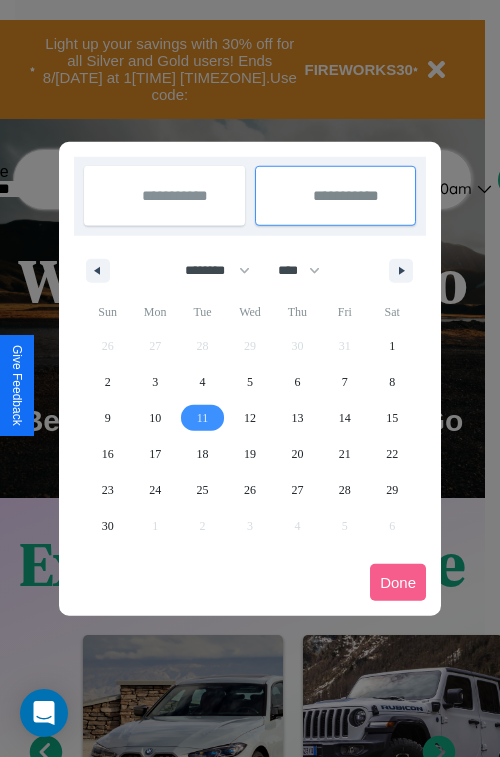 click on "11" at bounding box center [203, 418] 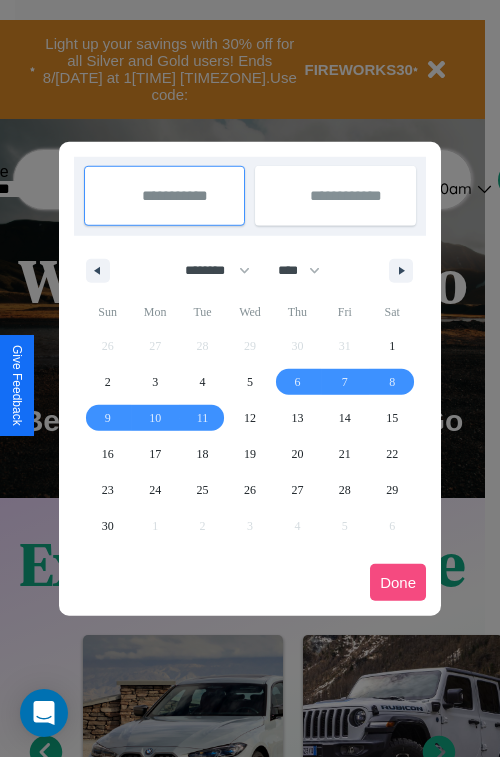 click on "Done" at bounding box center (398, 582) 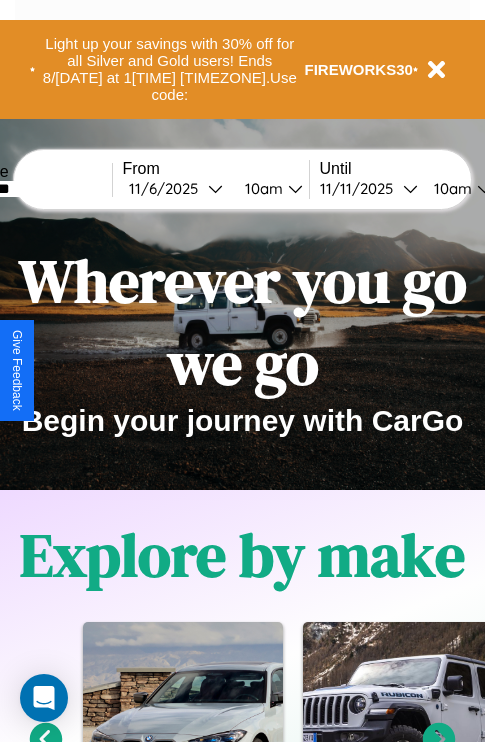 click on "10am" at bounding box center [261, 188] 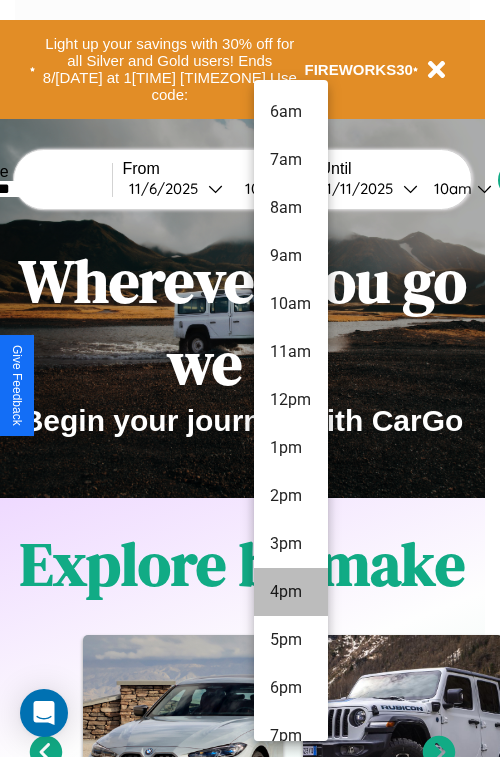 click on "4pm" at bounding box center (291, 592) 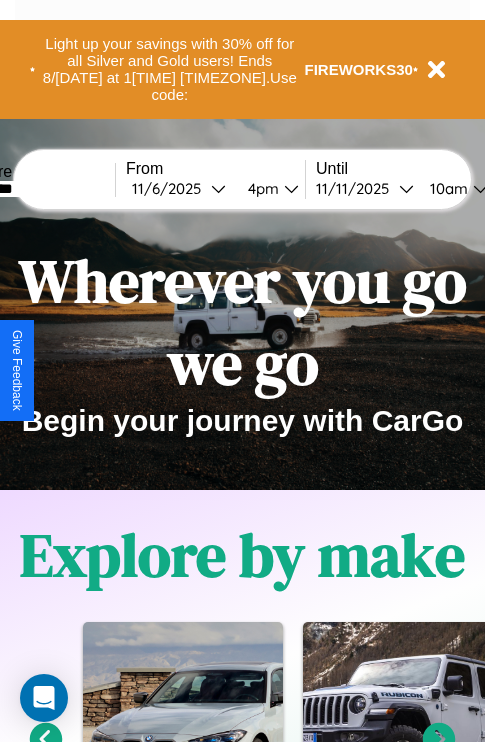 scroll, scrollTop: 0, scrollLeft: 70, axis: horizontal 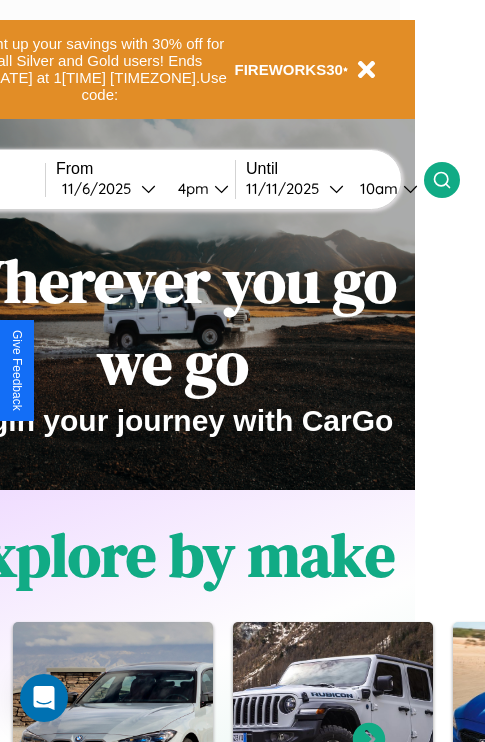 click 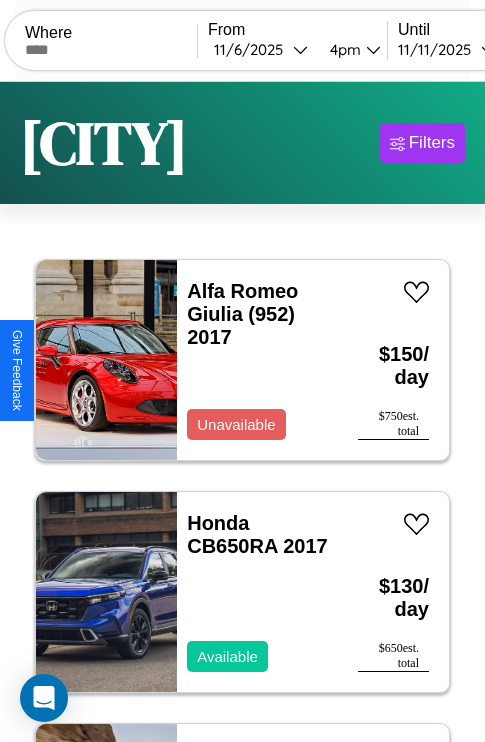 scroll, scrollTop: 94, scrollLeft: 0, axis: vertical 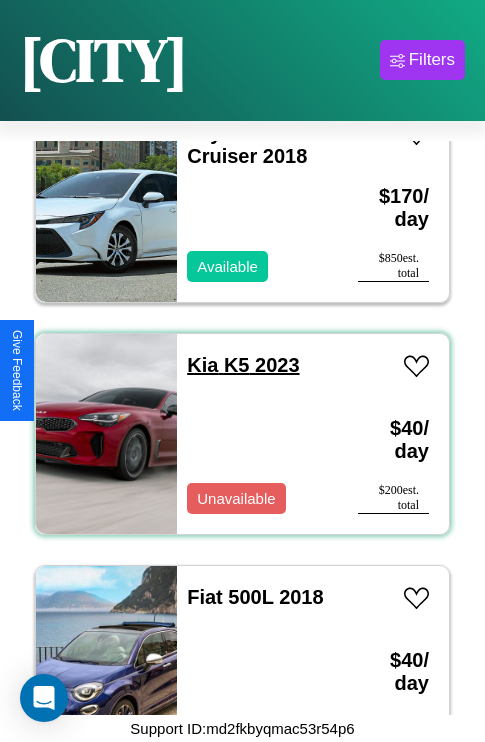 click on "Kia   K5   2023" at bounding box center [243, 365] 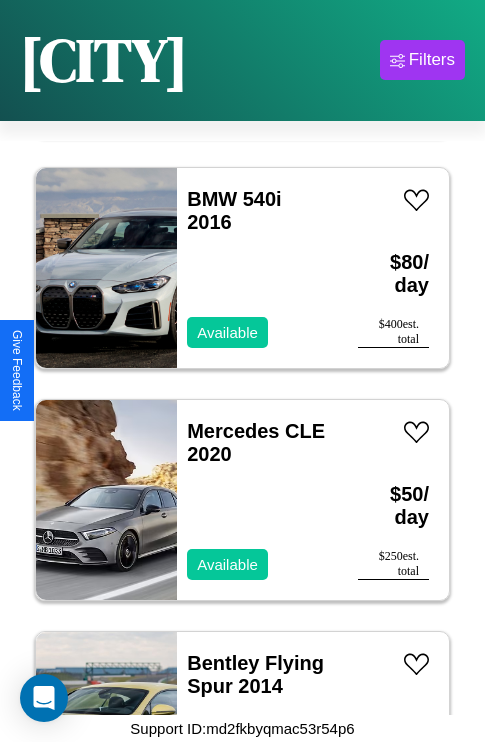 scroll, scrollTop: 3555, scrollLeft: 0, axis: vertical 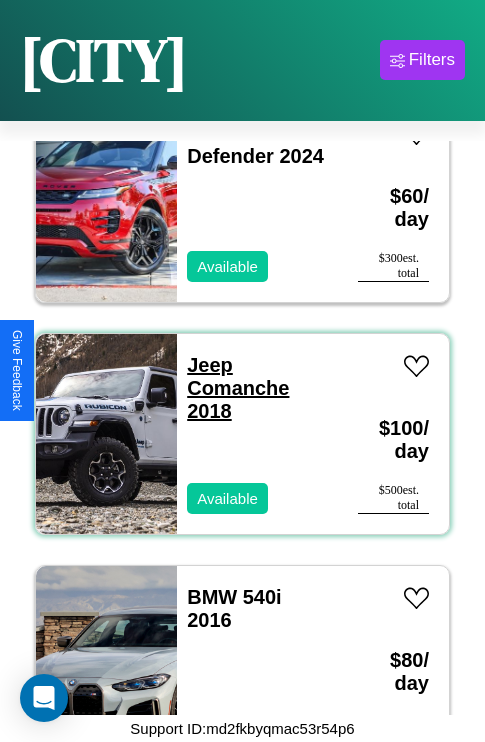 click on "Jeep   Comanche   2018" at bounding box center (238, 388) 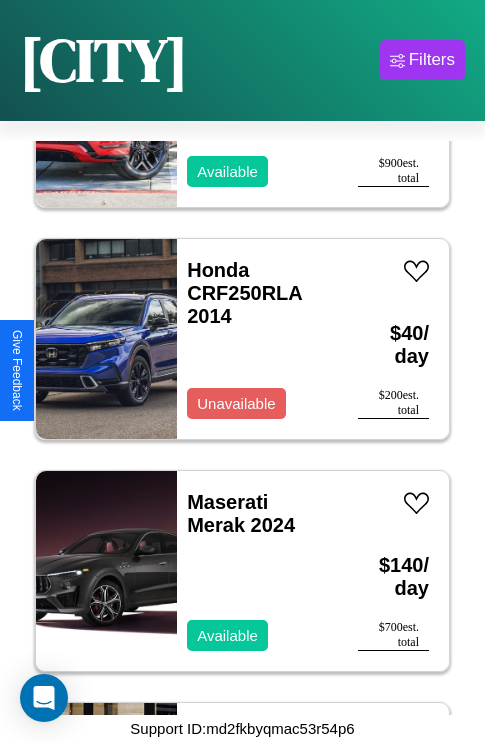 scroll, scrollTop: 11211, scrollLeft: 0, axis: vertical 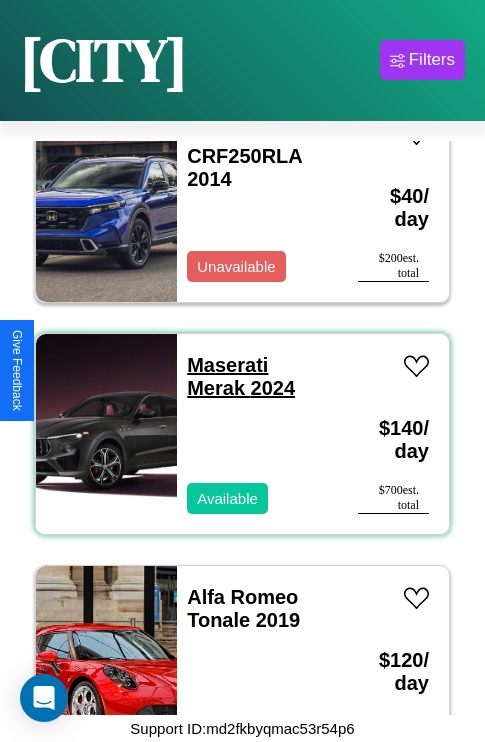 click on "Maserati   Merak   2024" at bounding box center (241, 376) 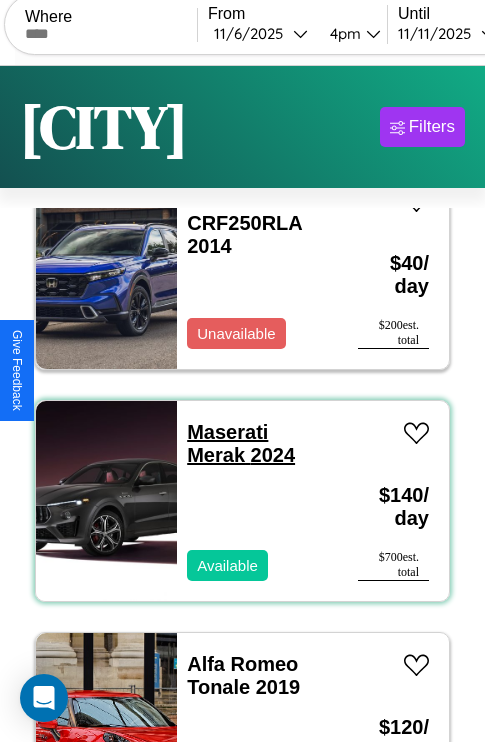 scroll, scrollTop: 0, scrollLeft: 0, axis: both 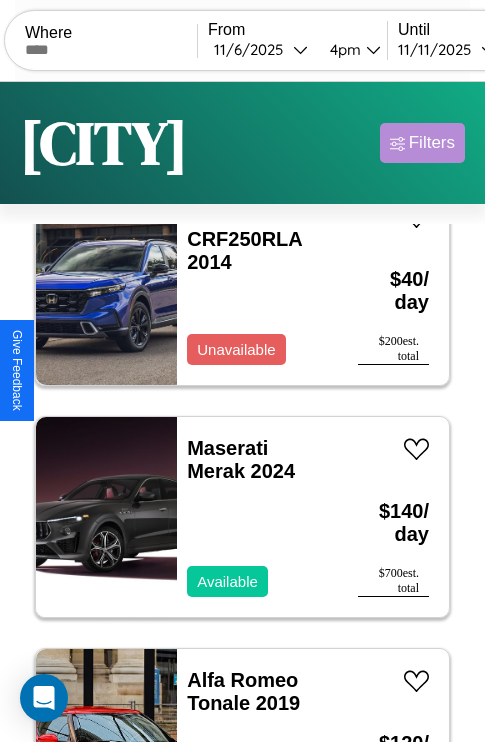 click on "Filters" at bounding box center (432, 143) 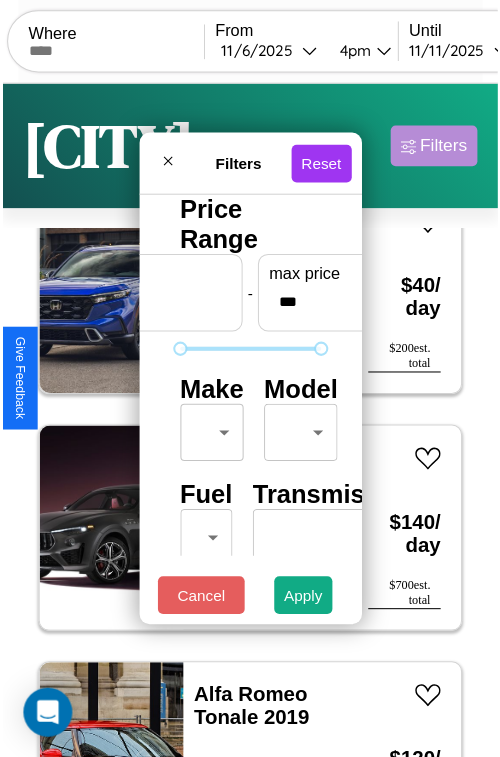 scroll, scrollTop: 59, scrollLeft: 0, axis: vertical 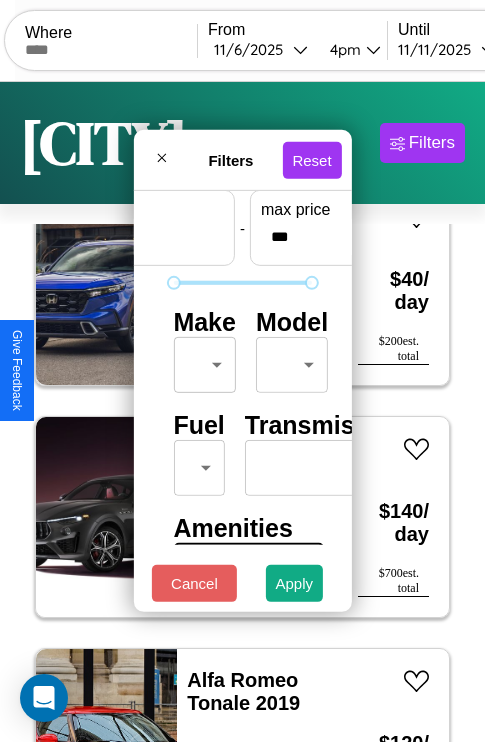 click on "CarGo Where From 11 / 6 / 2025 4pm Until 11 / 11 / 2025 10am Become a Host Login Sign Up Yokohama Filters 129  cars in this area These cars can be picked up in this city. Alfa Romeo   Giulia (952)   2017 Unavailable $ 150  / day $ 750  est. total Honda   CB650RA   2017 Available $ 130  / day $ 650  est. total Mercedes   EQS-Class SUV   2016 Available $ 40  / day $ 200  est. total Audi   5000   2018 Available $ 90  / day $ 450  est. total Kia   K5   2024 Available $ 200  / day $ 1000  est. total Maserati   MC20   2024 Available $ 40  / day $ 200  est. total Lexus   HS   2014 Unavailable $ 90  / day $ 450  est. total BMW   745Li   2016 Available $ 40  / day $ 200  est. total Jaguar   E-PACE   2014 Unavailable $ 80  / day $ 400  est. total Hummer   H3   2020 Available $ 130  / day $ 650  est. total Chevrolet   Hi-Cube   2016 Available $ 180  / day $ 900  est. total Chrysler   Stratus   2023 Available $ 80  / day $ 400  est. total Nissan   Leaf   2016 Available $ 190  / day $ 950  est. total Lamborghini     2014" at bounding box center (242, 412) 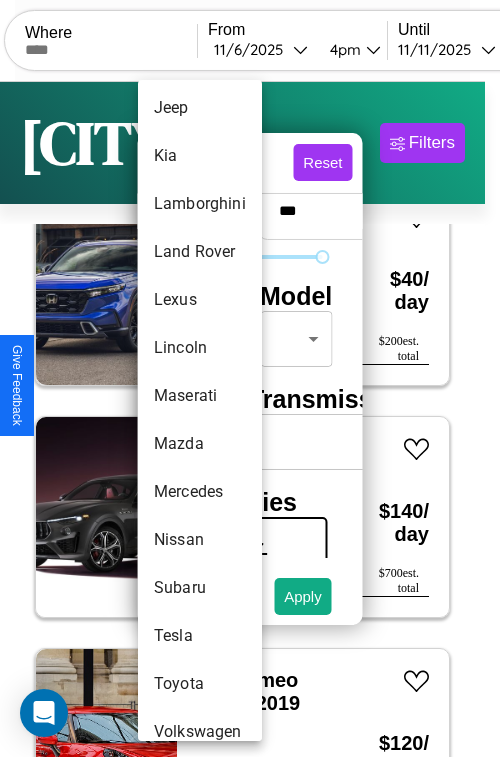 scroll, scrollTop: 1083, scrollLeft: 0, axis: vertical 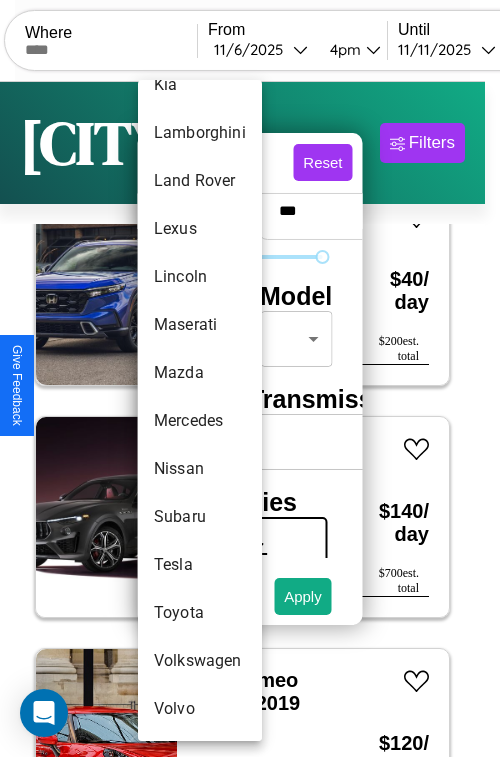 click on "Mercedes" at bounding box center (200, 421) 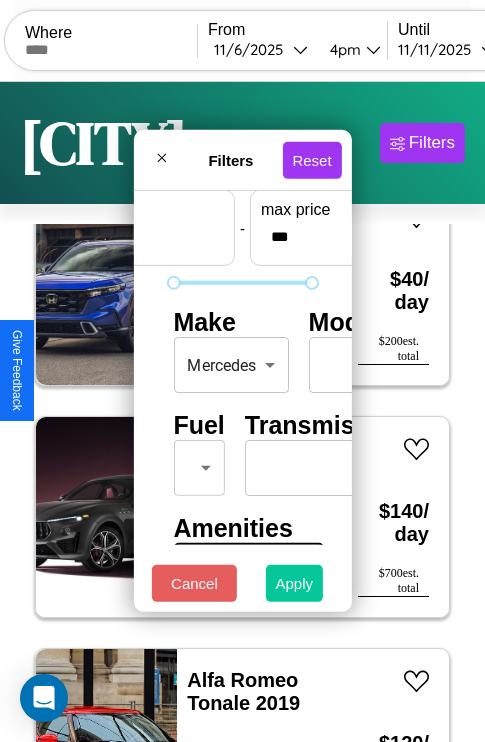 click on "Apply" at bounding box center (295, 583) 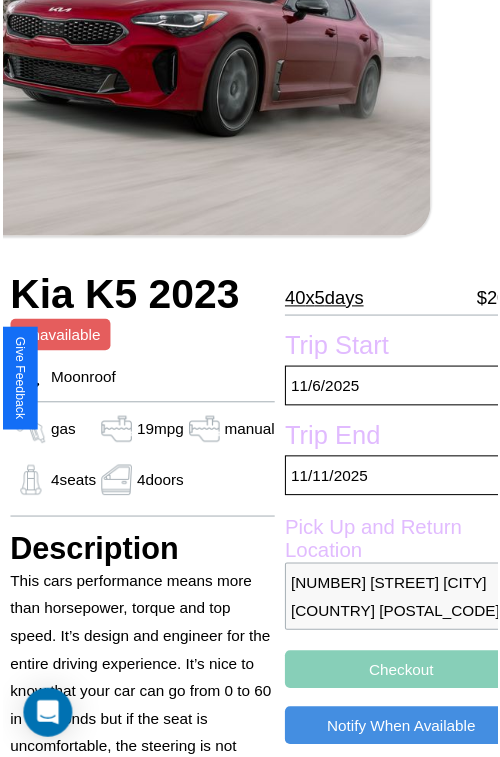 scroll, scrollTop: 221, scrollLeft: 68, axis: both 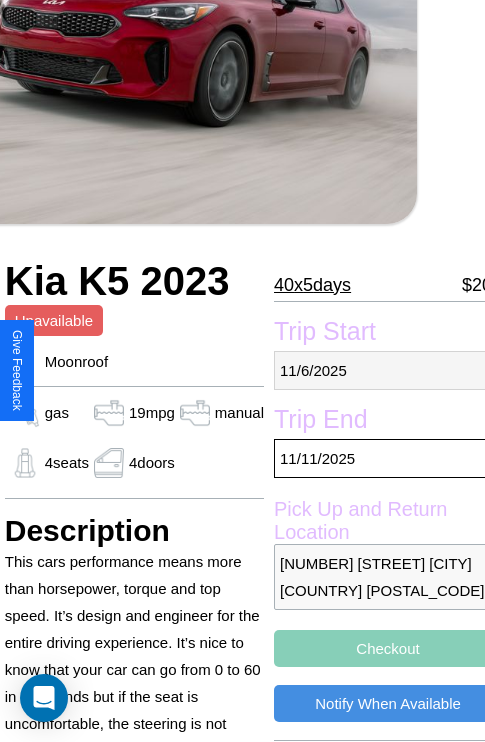 click on "11 / 6 / 2025" at bounding box center (388, 370) 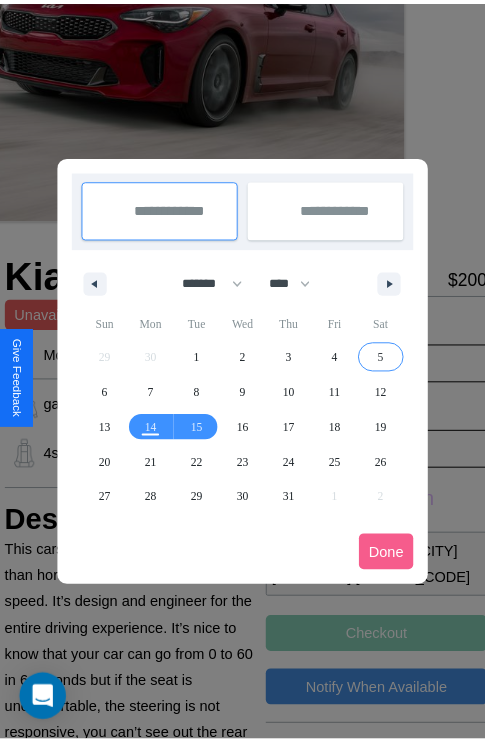 scroll, scrollTop: 0, scrollLeft: 68, axis: horizontal 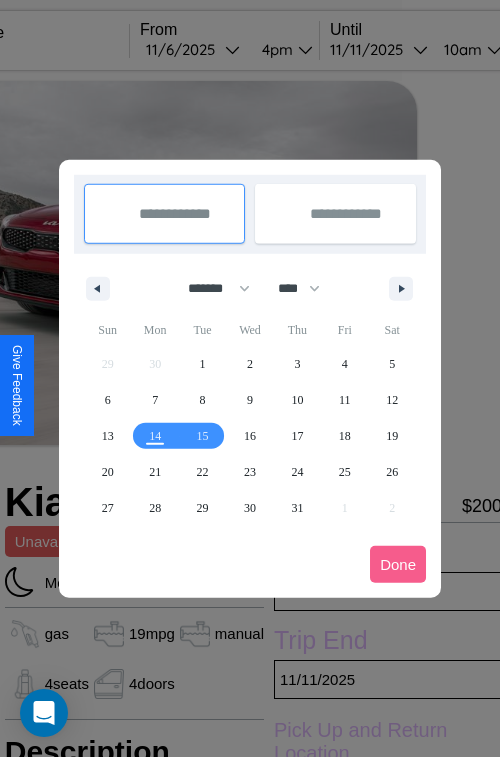 click at bounding box center [250, 378] 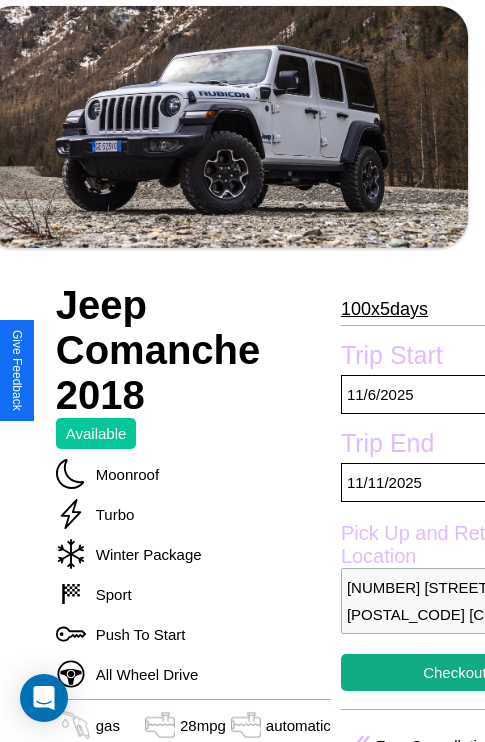 scroll, scrollTop: 377, scrollLeft: 84, axis: both 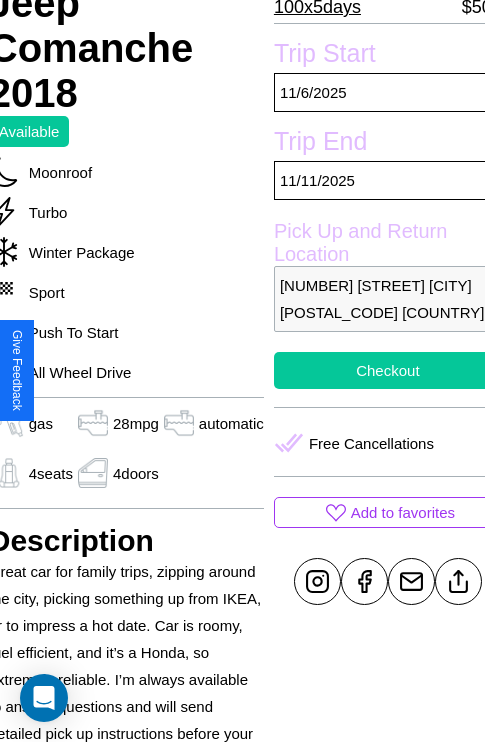 click on "Checkout" at bounding box center [388, 370] 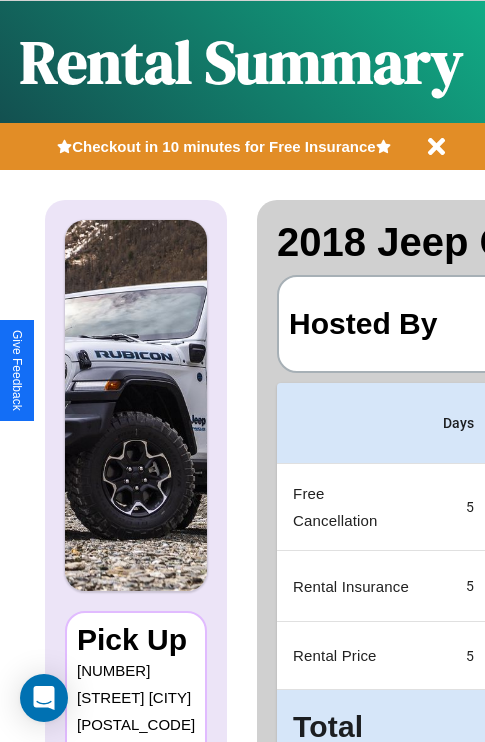 scroll, scrollTop: 0, scrollLeft: 381, axis: horizontal 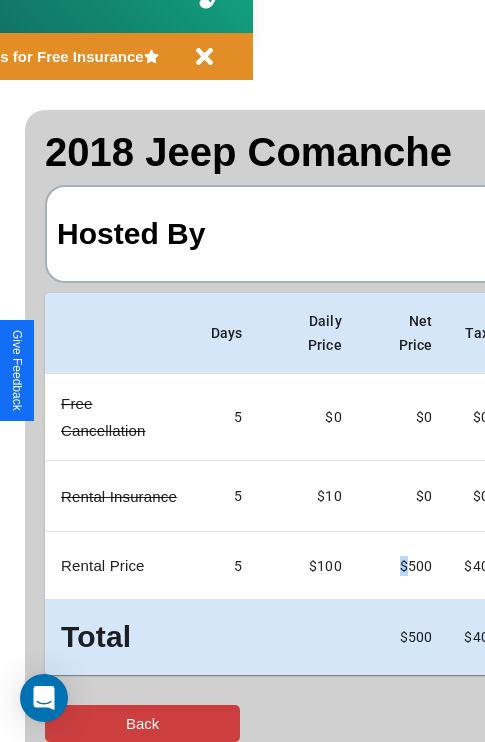 click on "Back" at bounding box center [142, 723] 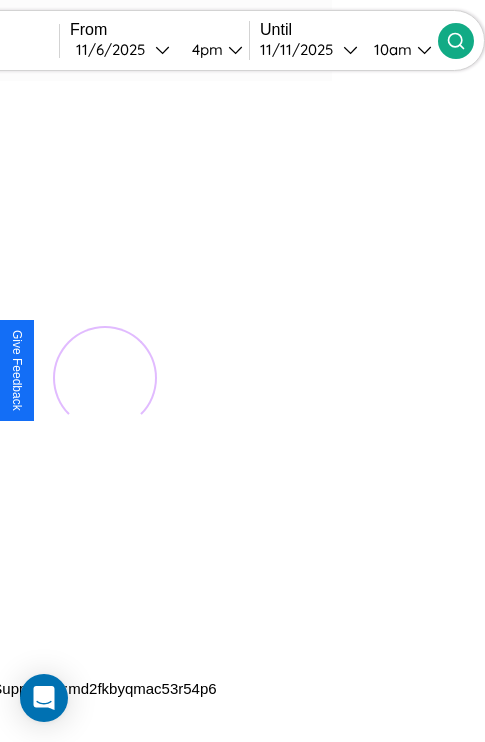 scroll, scrollTop: 0, scrollLeft: 0, axis: both 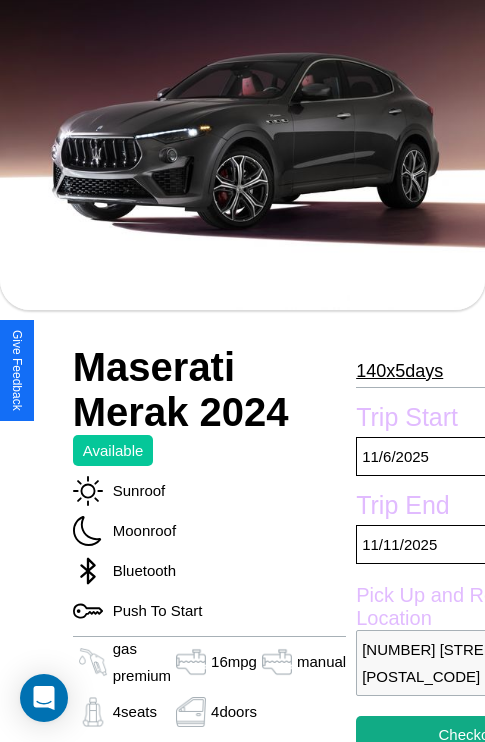 click on "140  x  5  days" at bounding box center (399, 371) 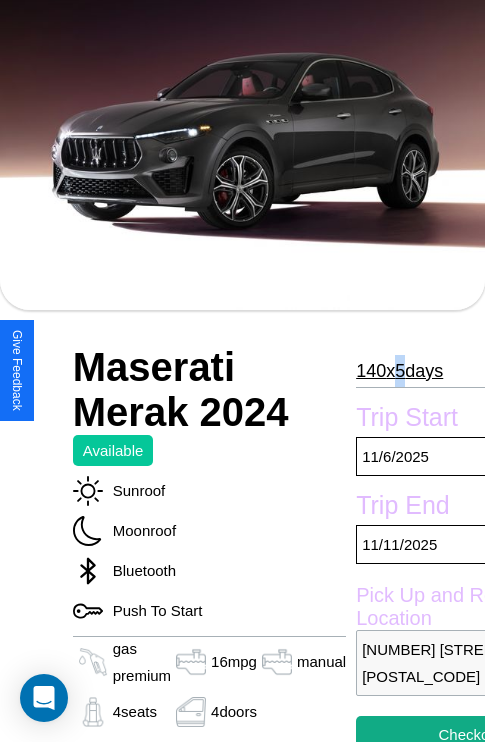 click on "140  x  5  days" at bounding box center [399, 371] 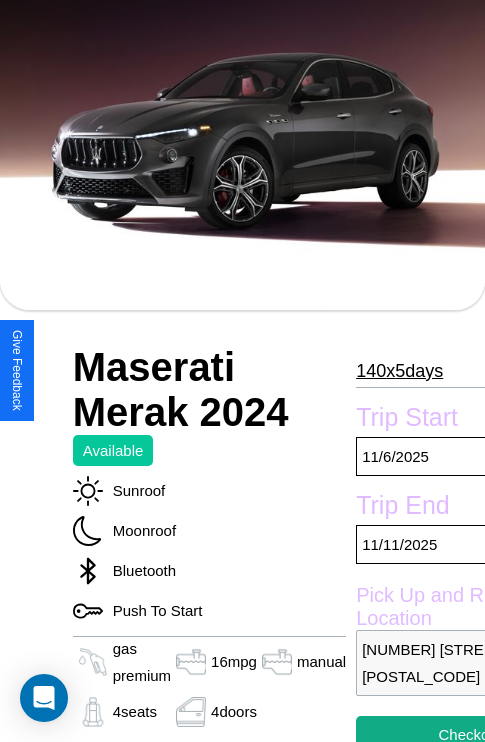 click on "140  x  5  days" at bounding box center [399, 371] 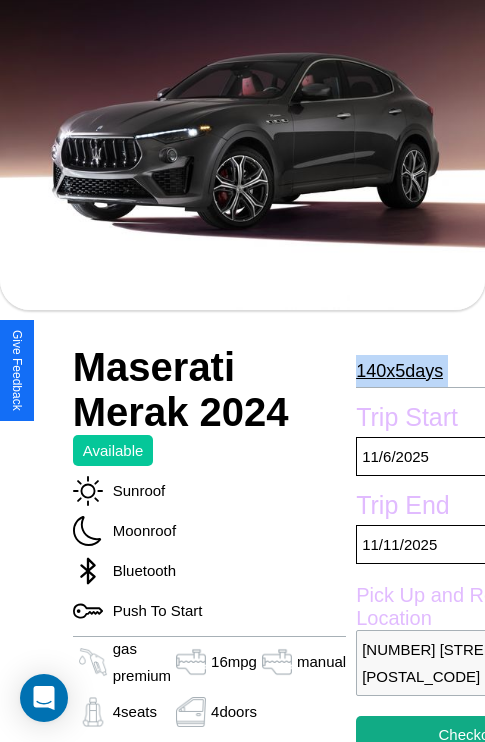 click on "140  x  5  days" at bounding box center [399, 371] 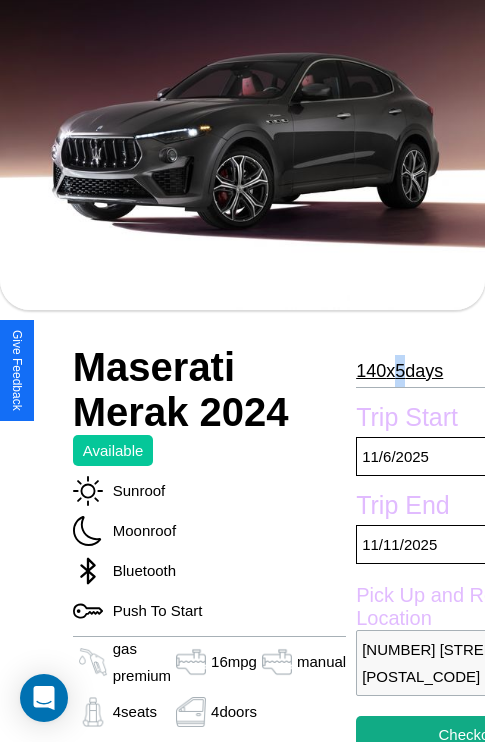 click on "140  x  5  days" at bounding box center [399, 371] 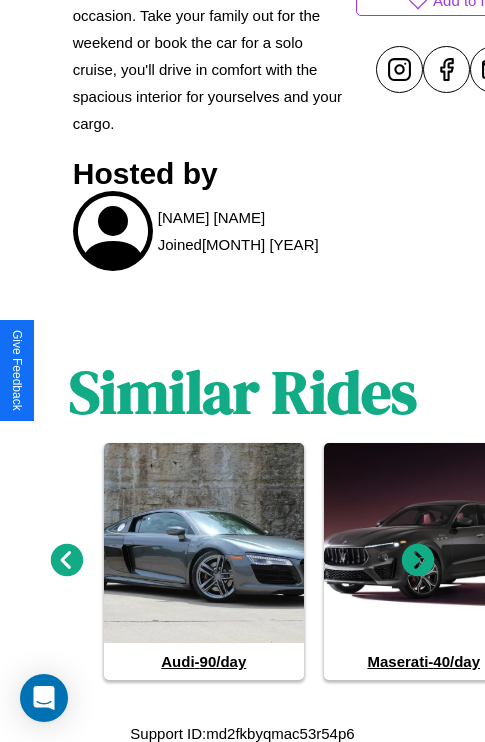 scroll, scrollTop: 1013, scrollLeft: 0, axis: vertical 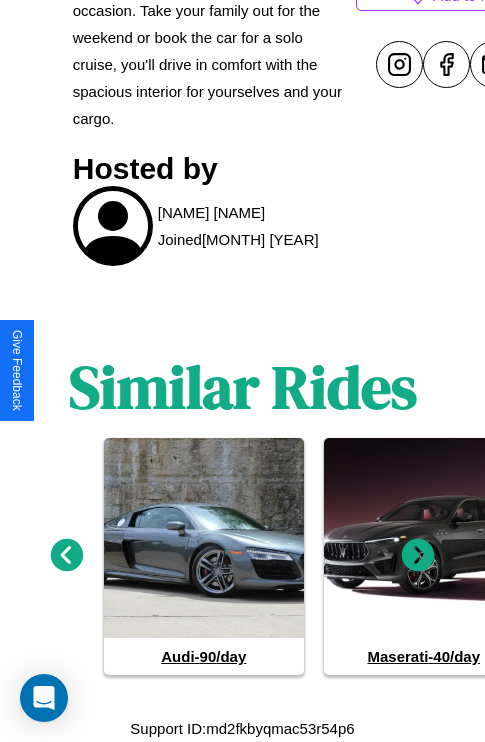click 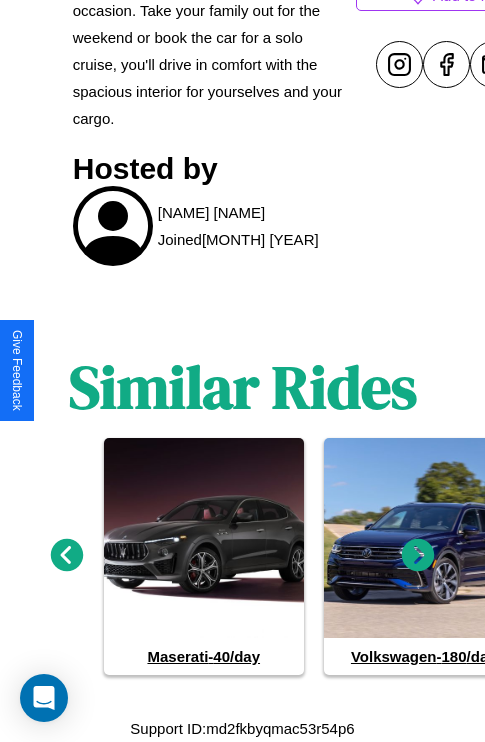 click 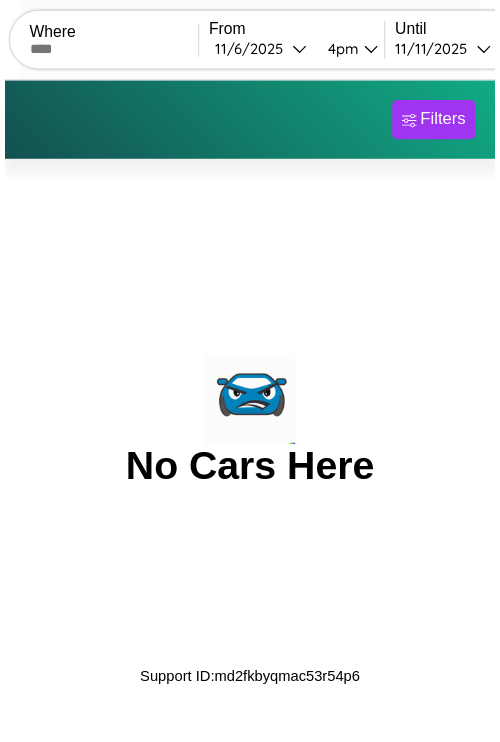 scroll, scrollTop: 0, scrollLeft: 0, axis: both 